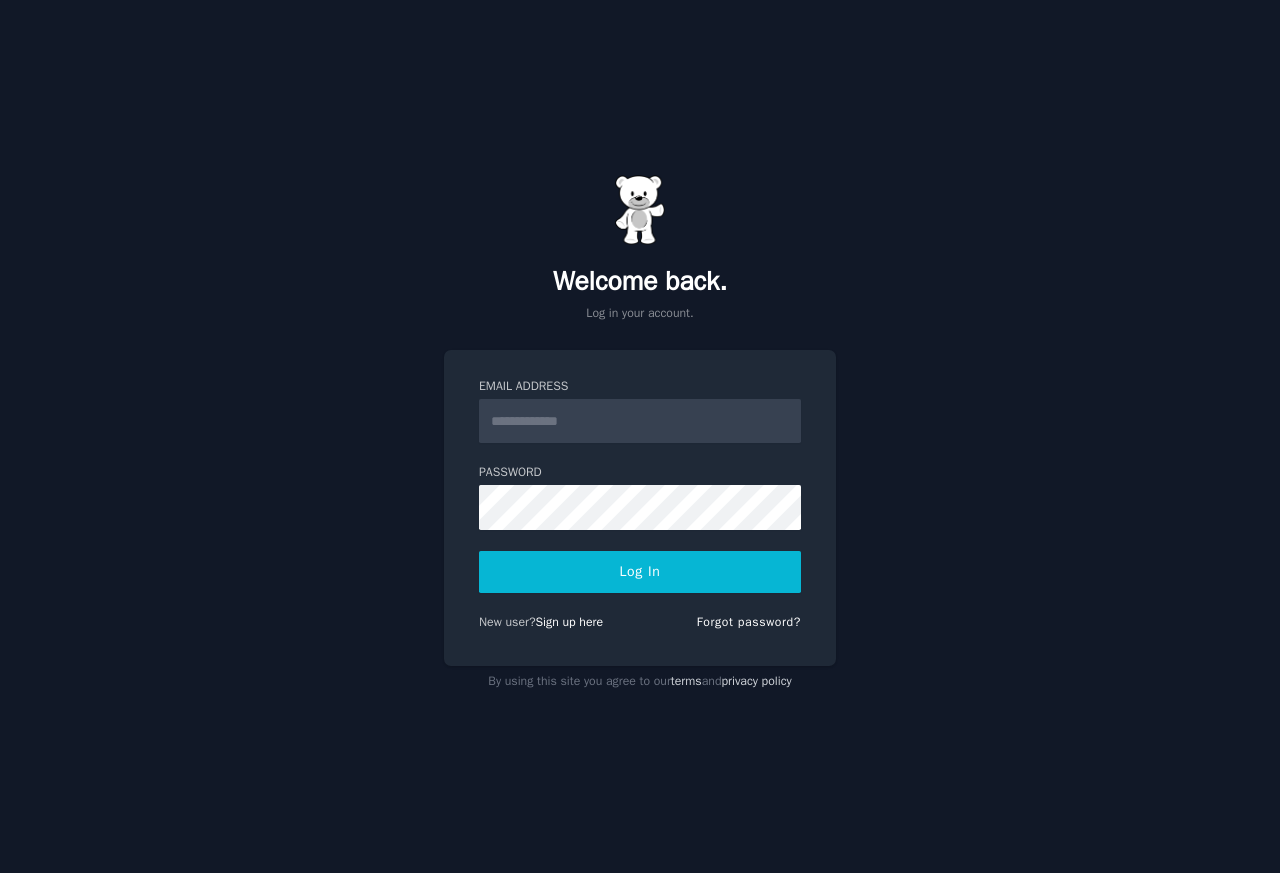 scroll, scrollTop: 0, scrollLeft: 0, axis: both 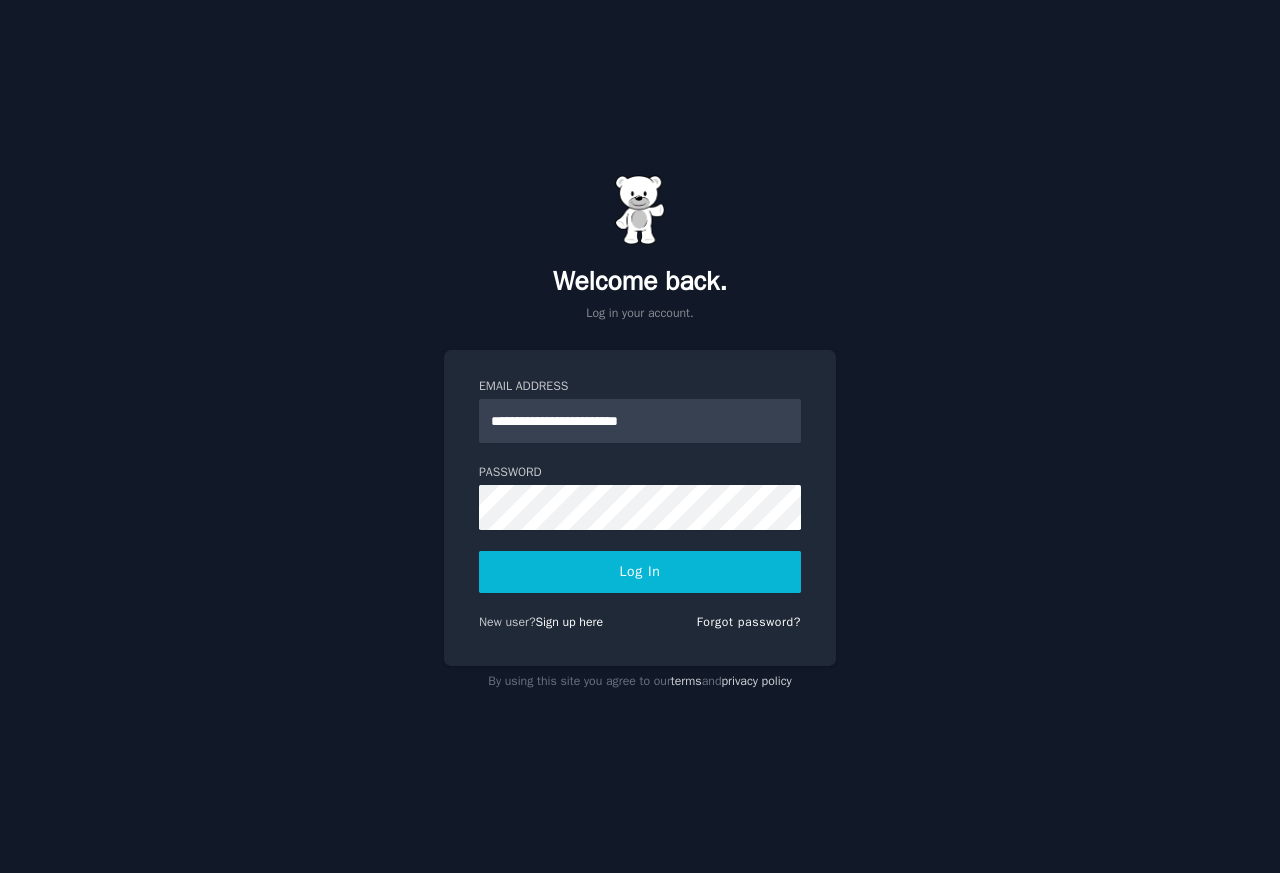 type on "**********" 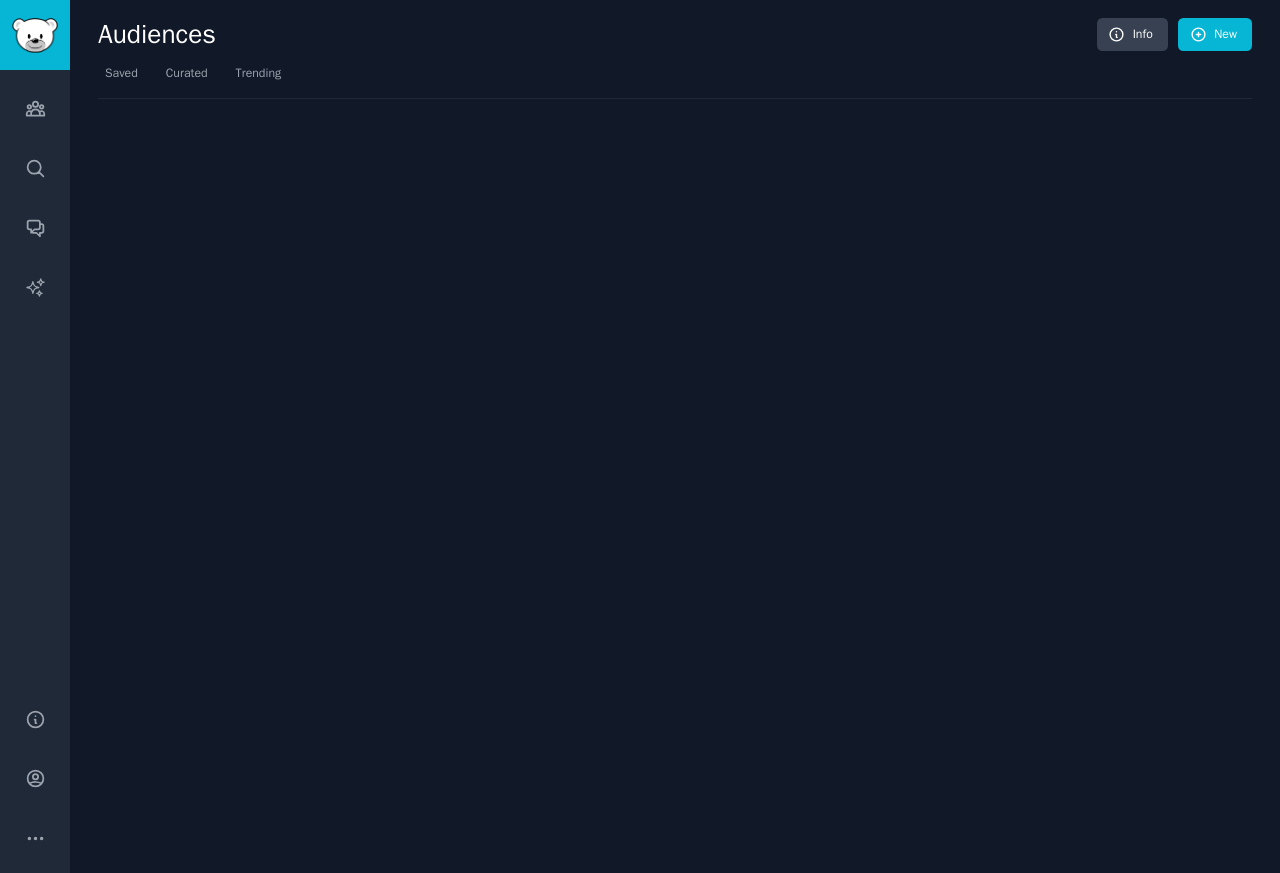 scroll, scrollTop: 0, scrollLeft: 0, axis: both 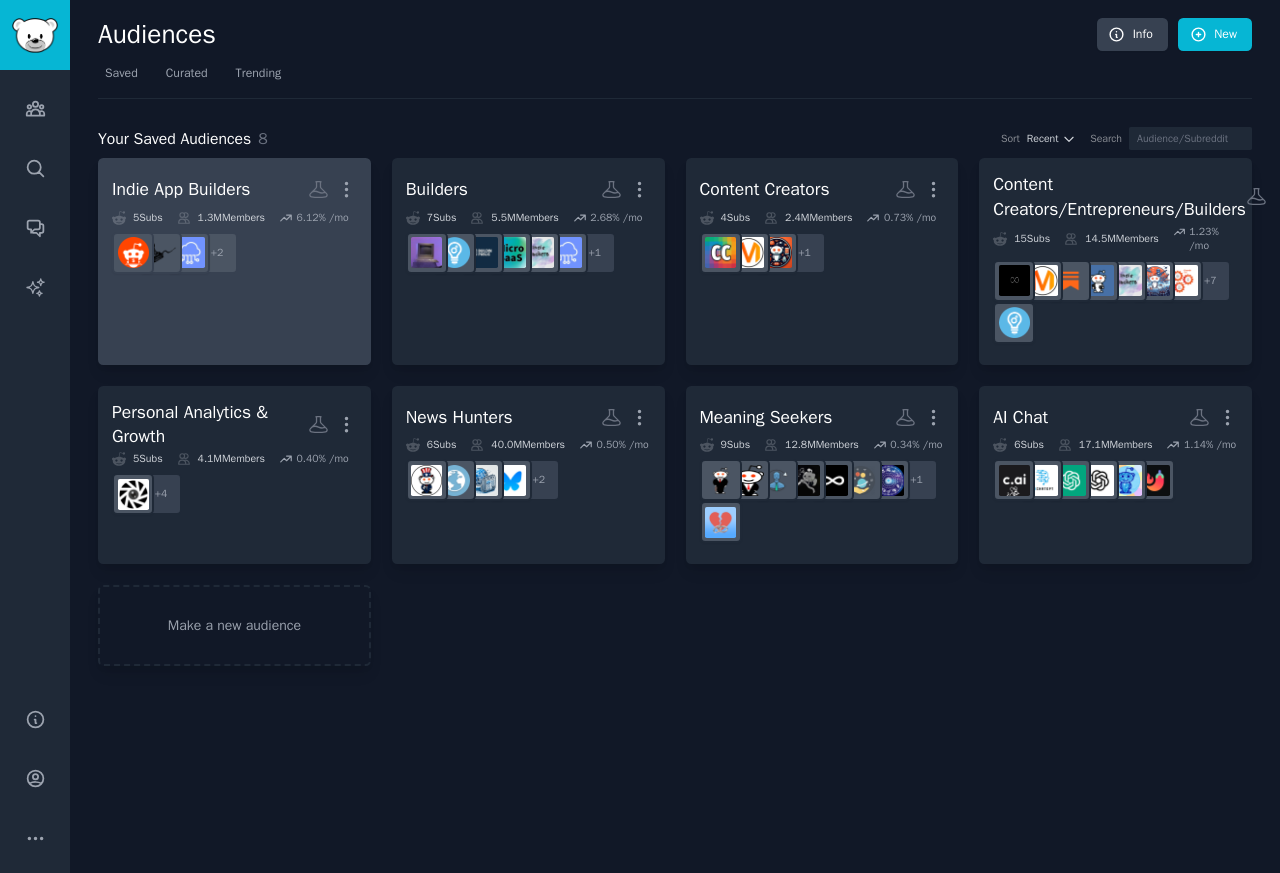 click on "Indie App Builders" at bounding box center [181, 189] 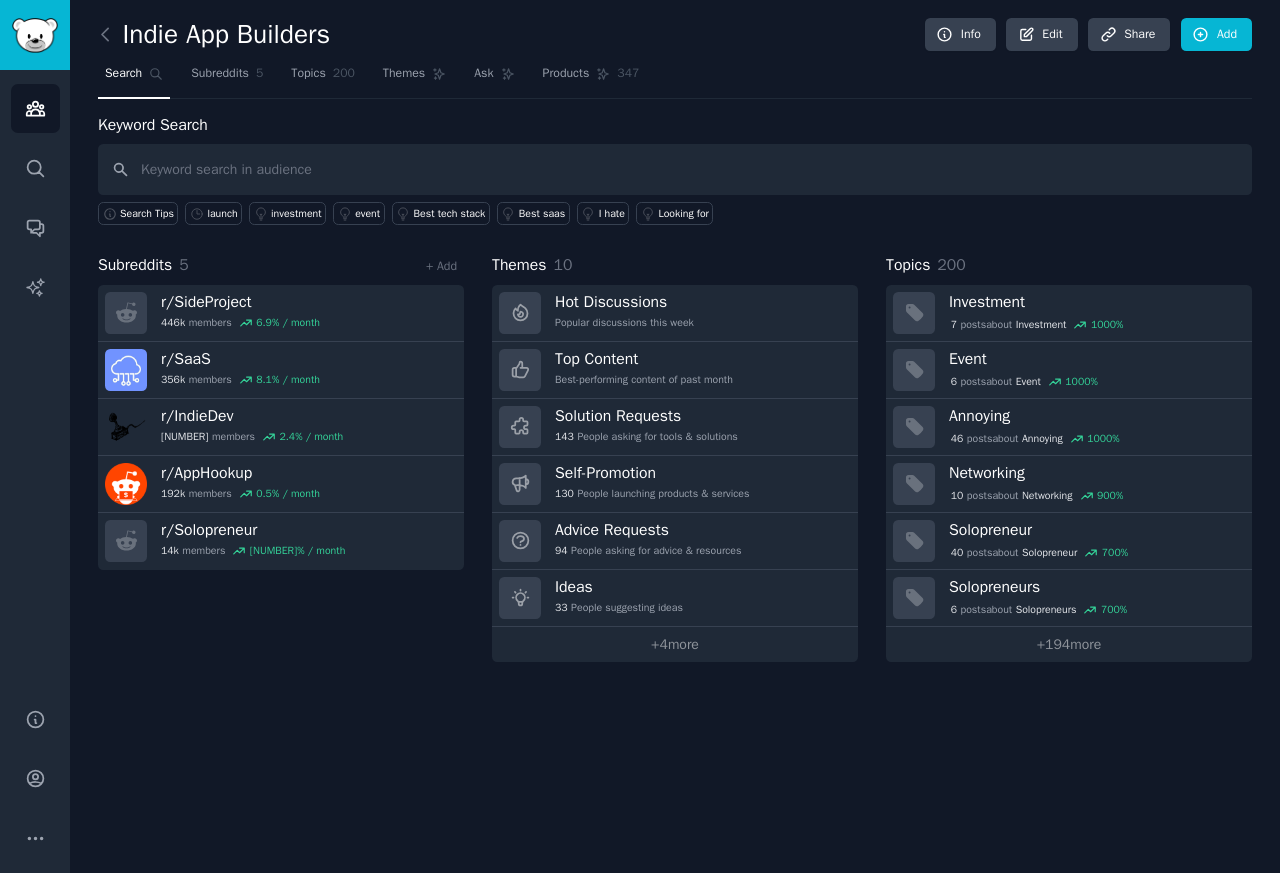 click at bounding box center (675, 169) 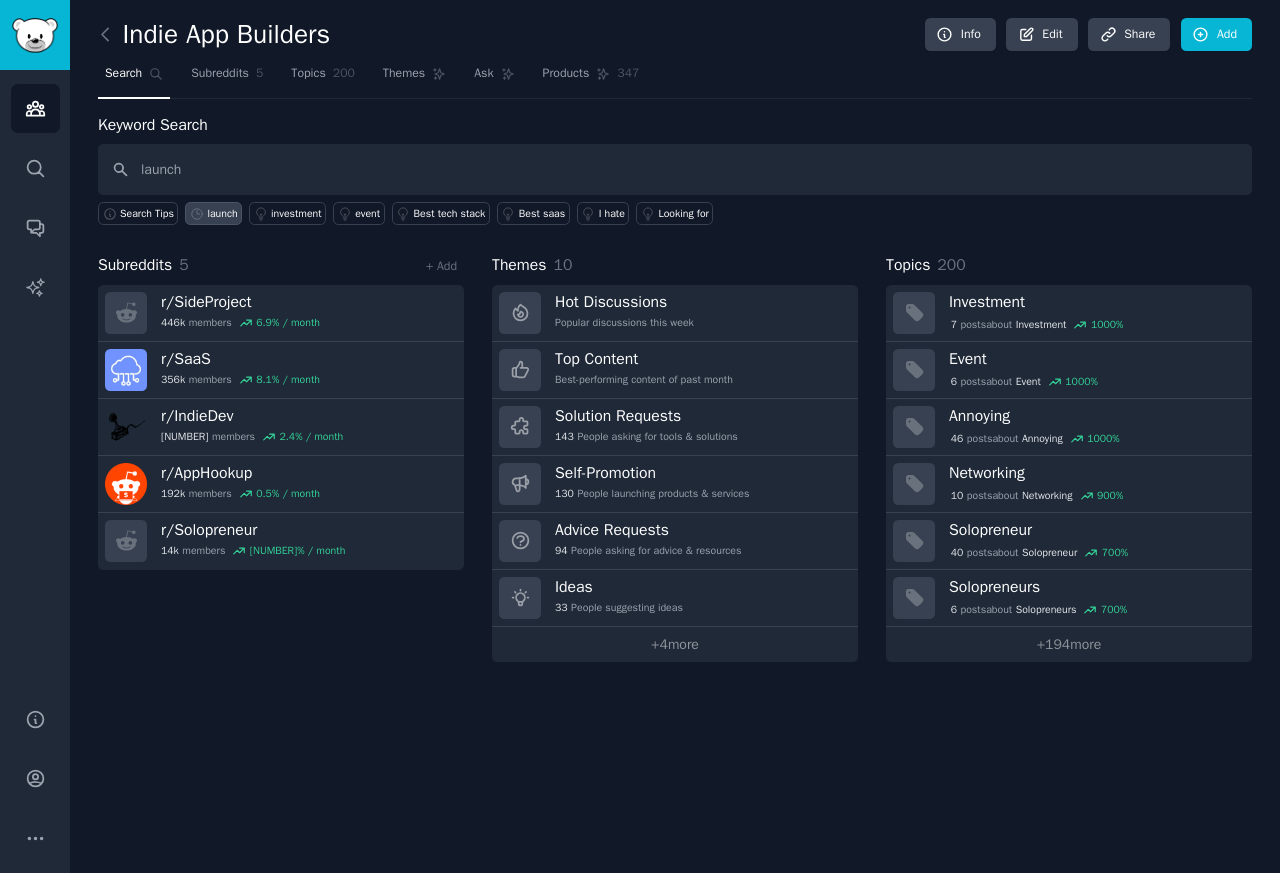 type on "launch" 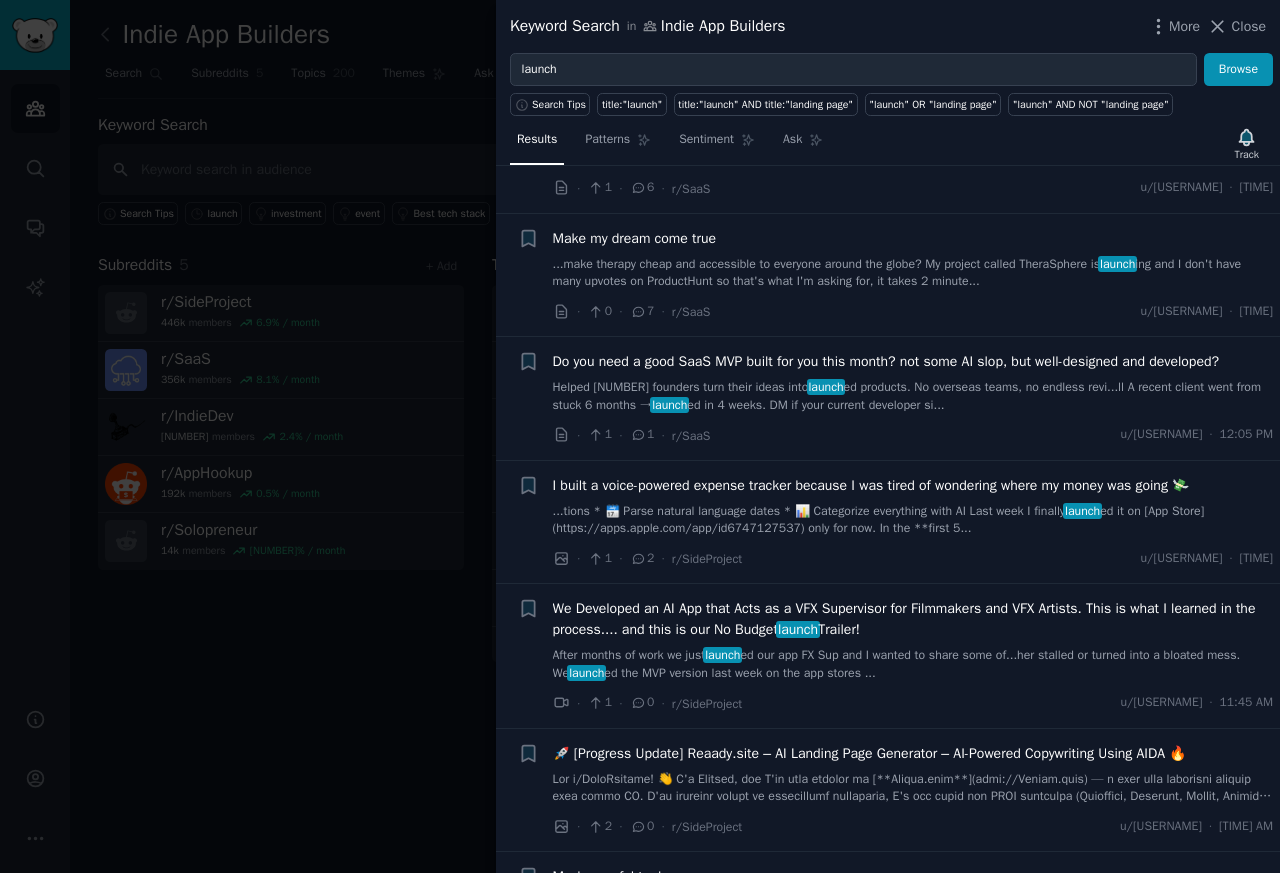 scroll, scrollTop: 840, scrollLeft: 0, axis: vertical 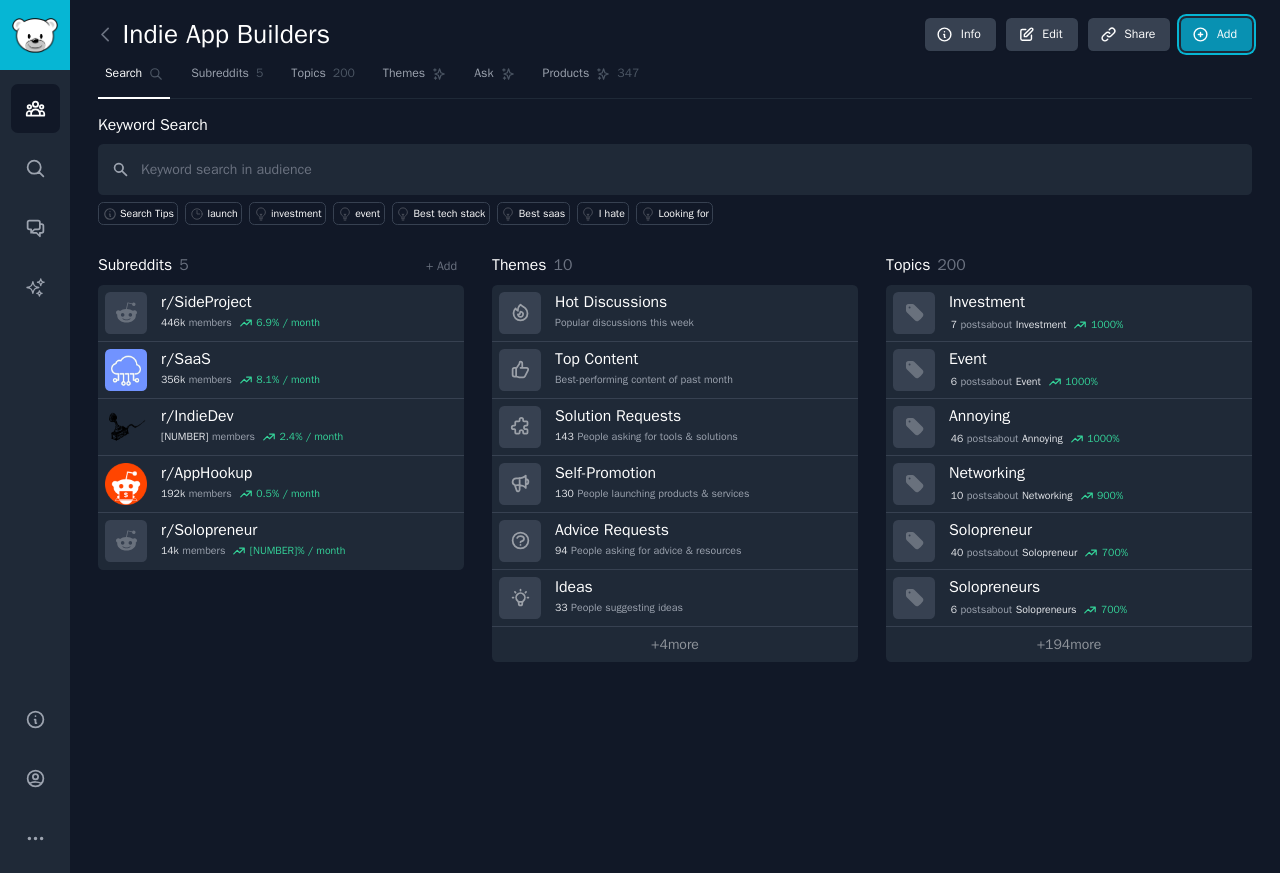 click on "Add" at bounding box center (1216, 35) 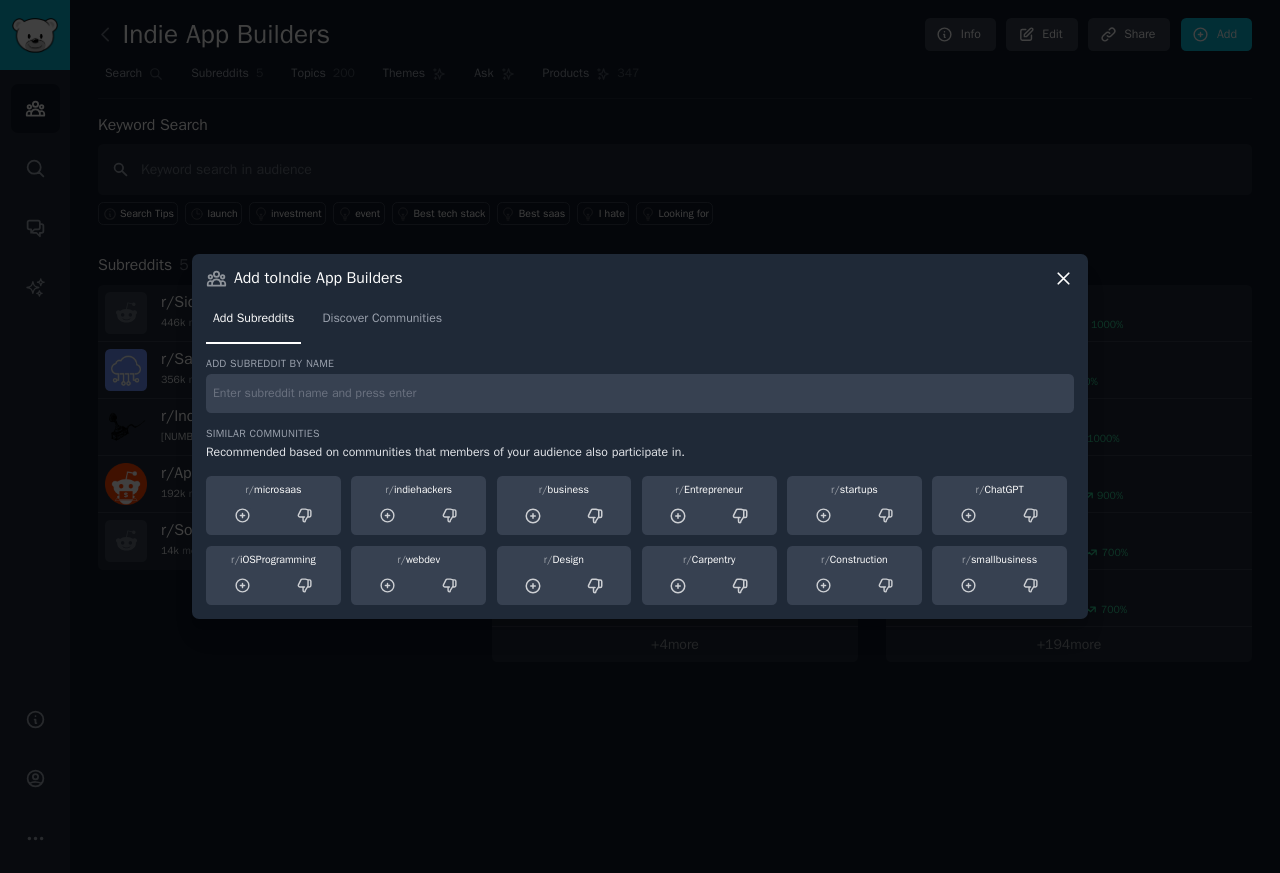 click on "Add Subreddits Discover Communities" at bounding box center (640, 323) 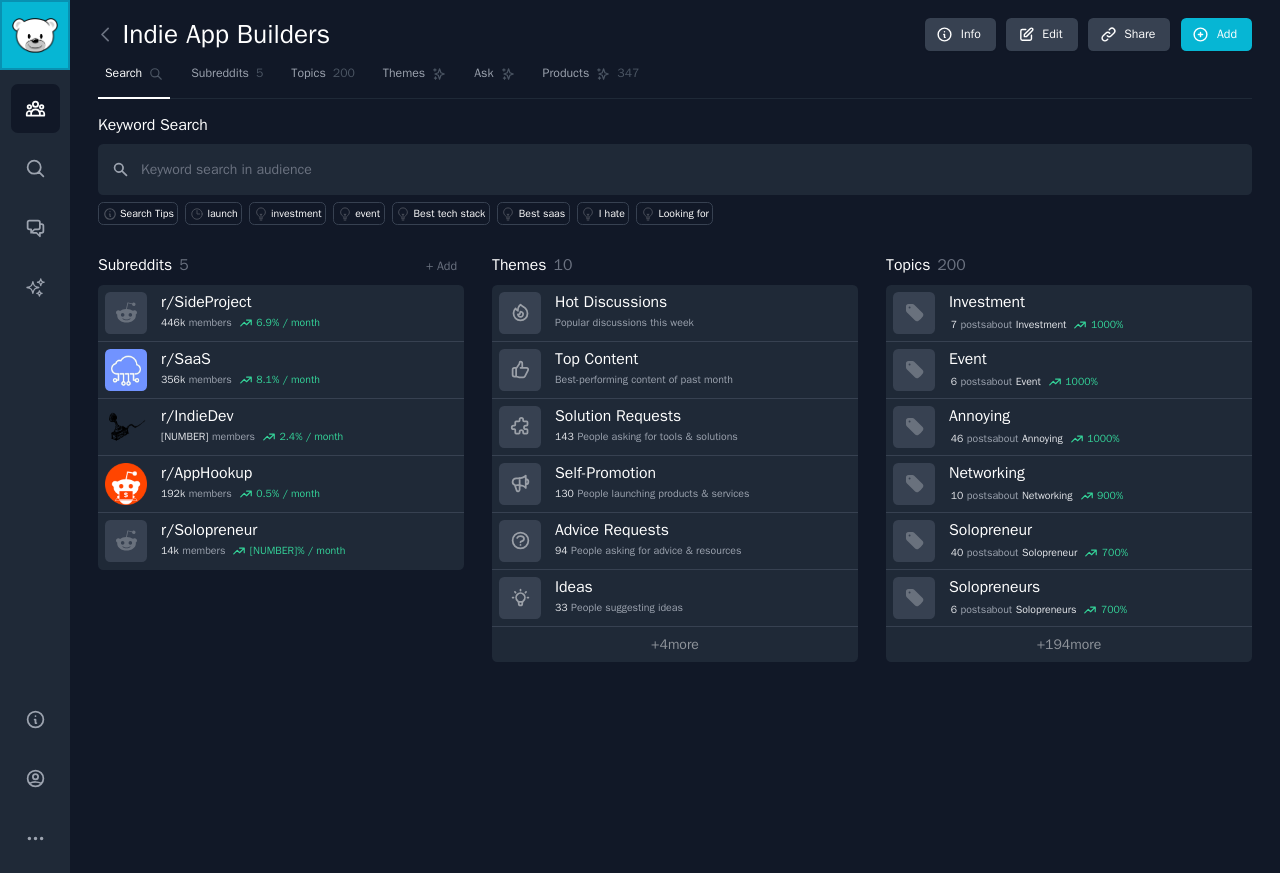 click at bounding box center (35, 35) 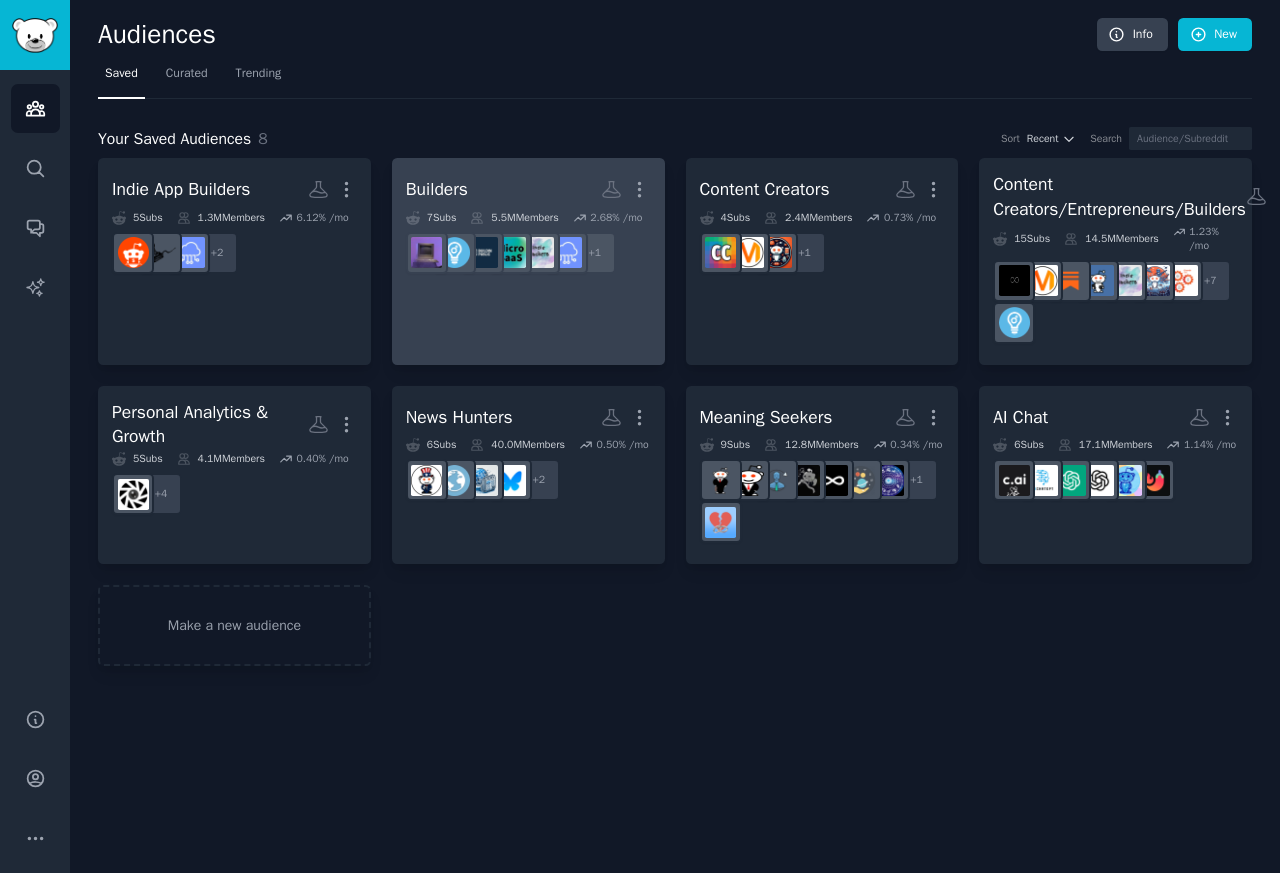 click on "Builders" at bounding box center [437, 189] 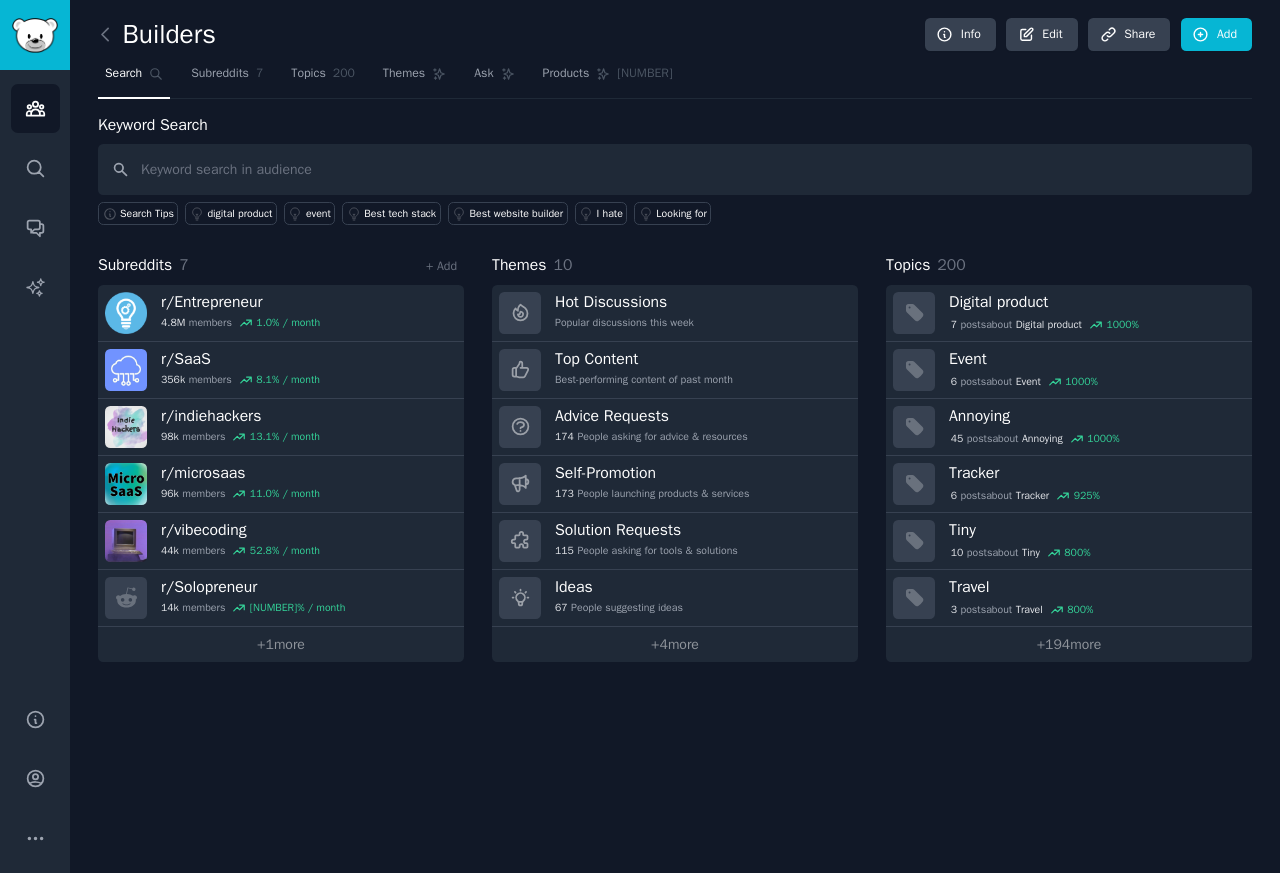 click at bounding box center [675, 169] 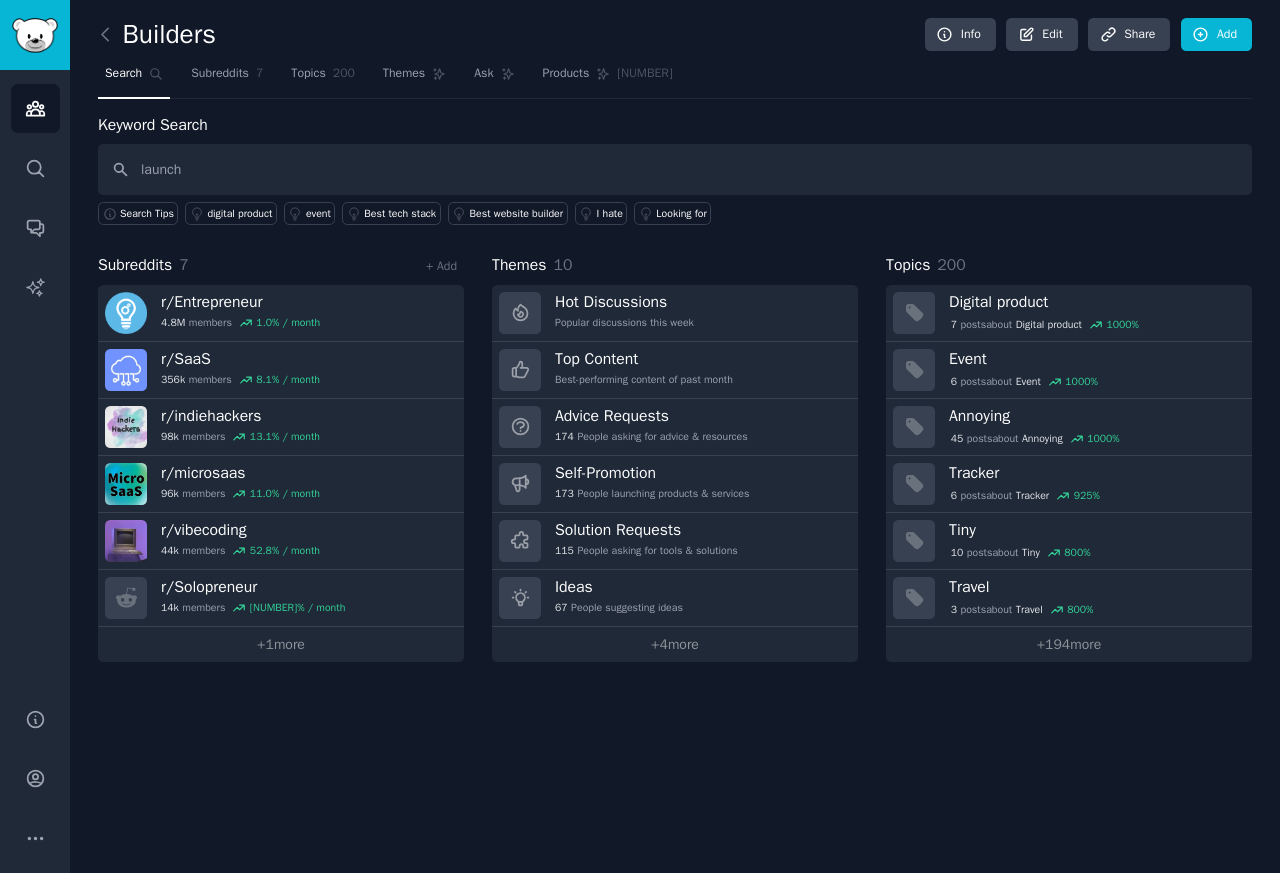 type on "launch" 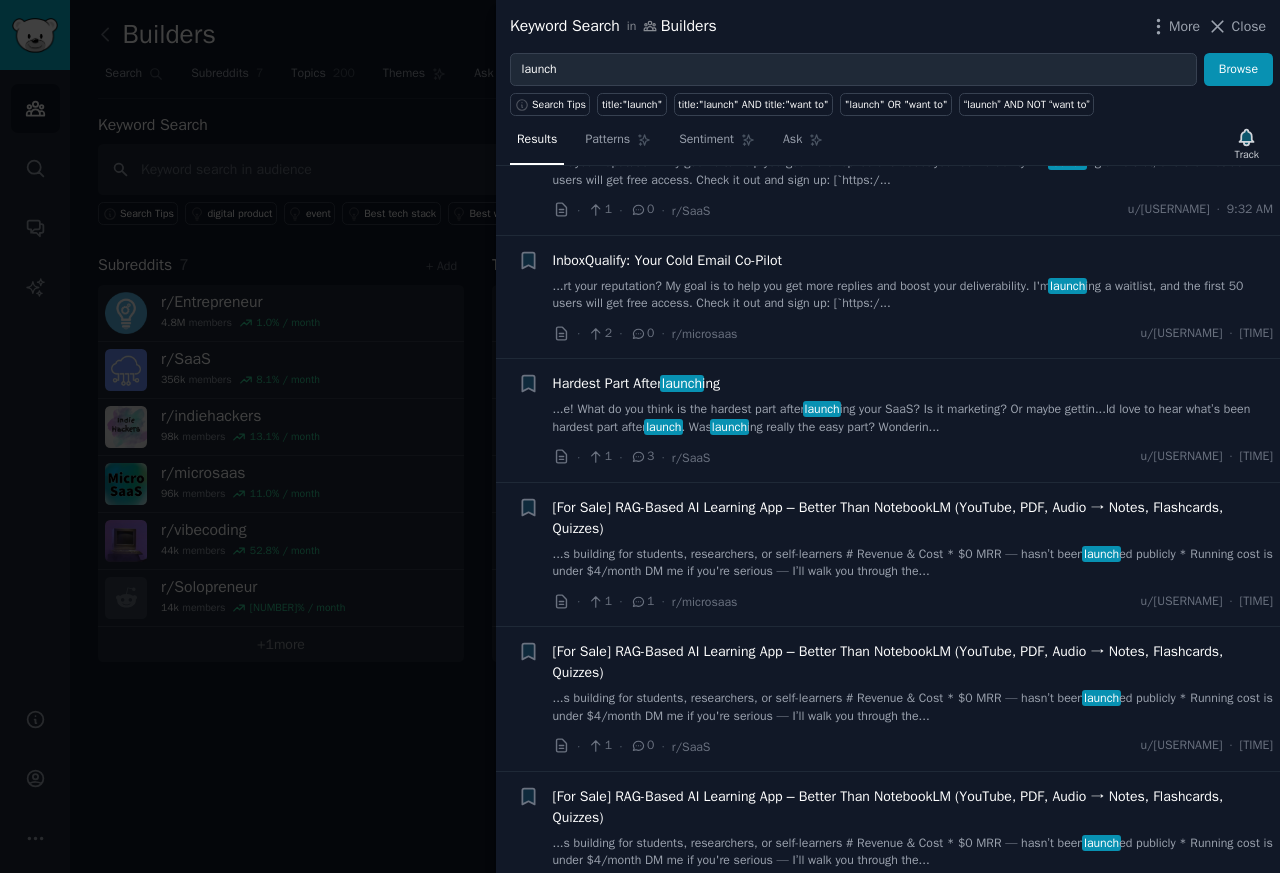 scroll, scrollTop: 3600, scrollLeft: 0, axis: vertical 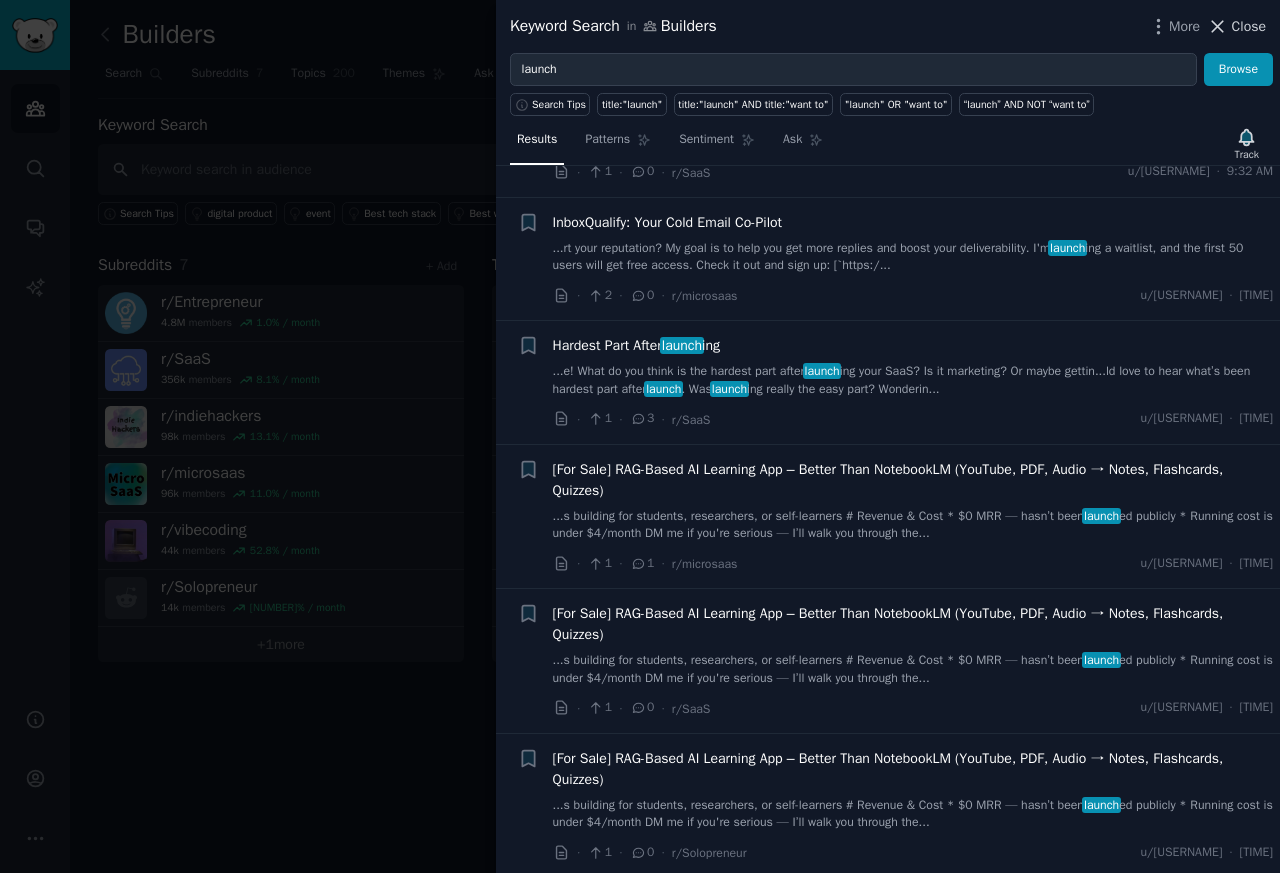 click on "Close" at bounding box center [1249, 26] 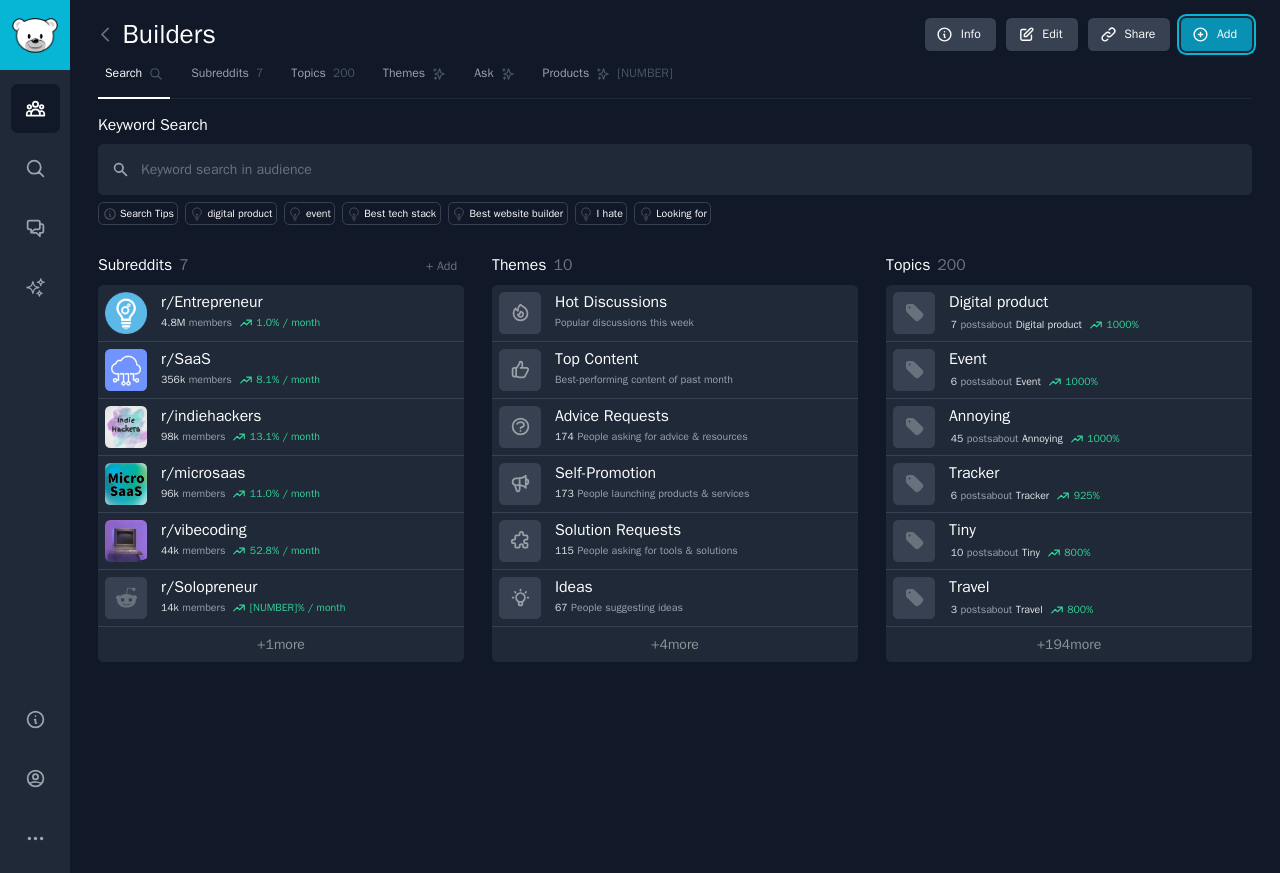 click on "Add" at bounding box center (1216, 35) 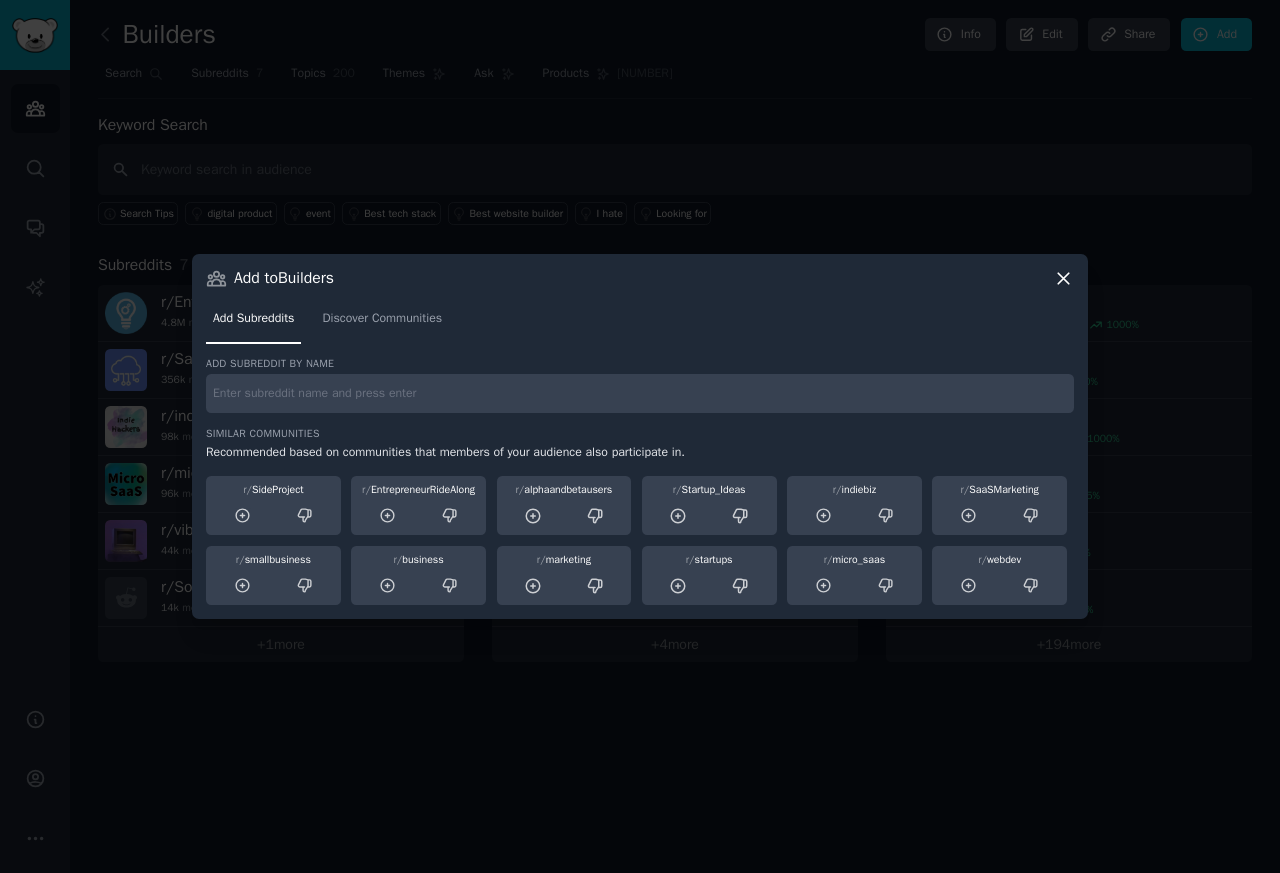 click on "Add Subreddits Discover Communities" at bounding box center [640, 323] 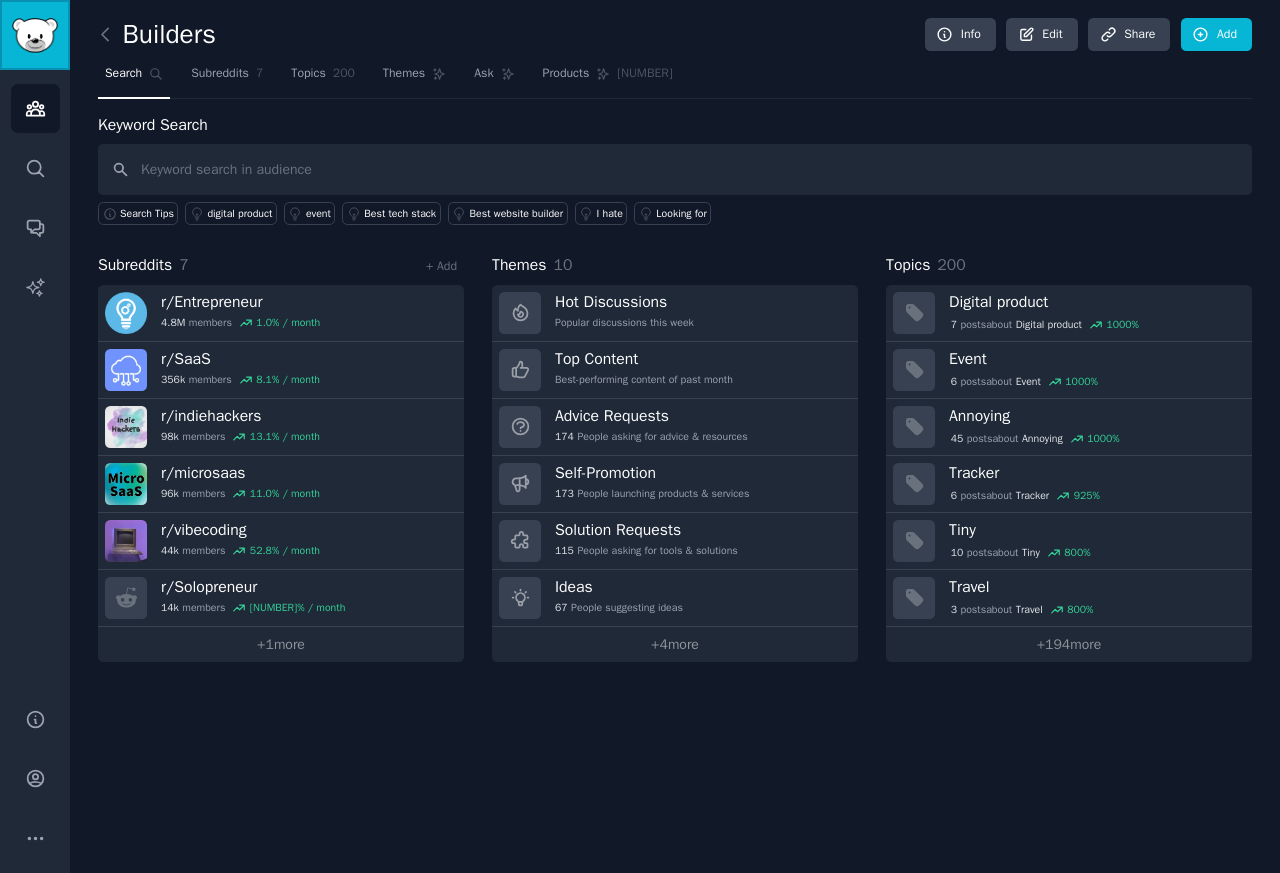 click at bounding box center (35, 35) 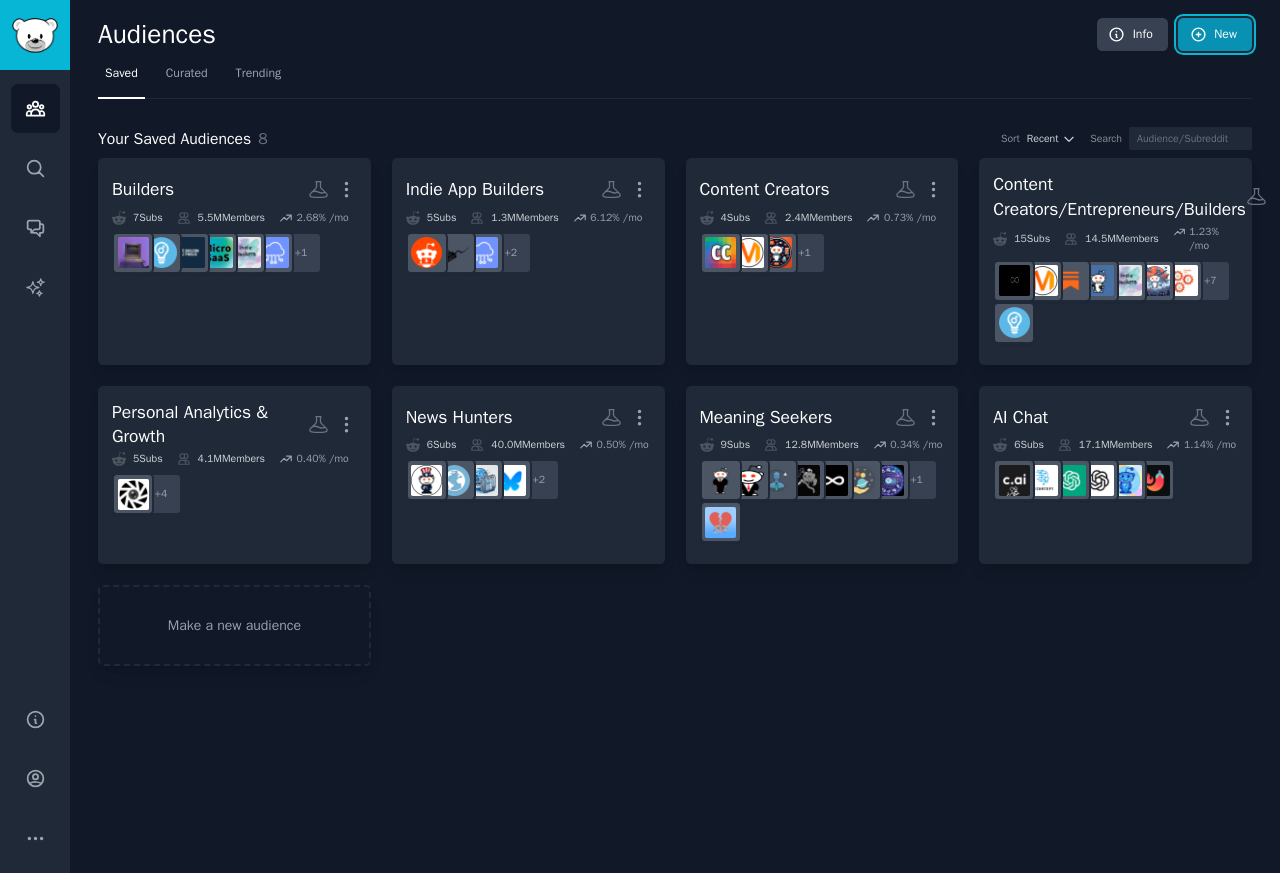 click on "New" at bounding box center [1215, 35] 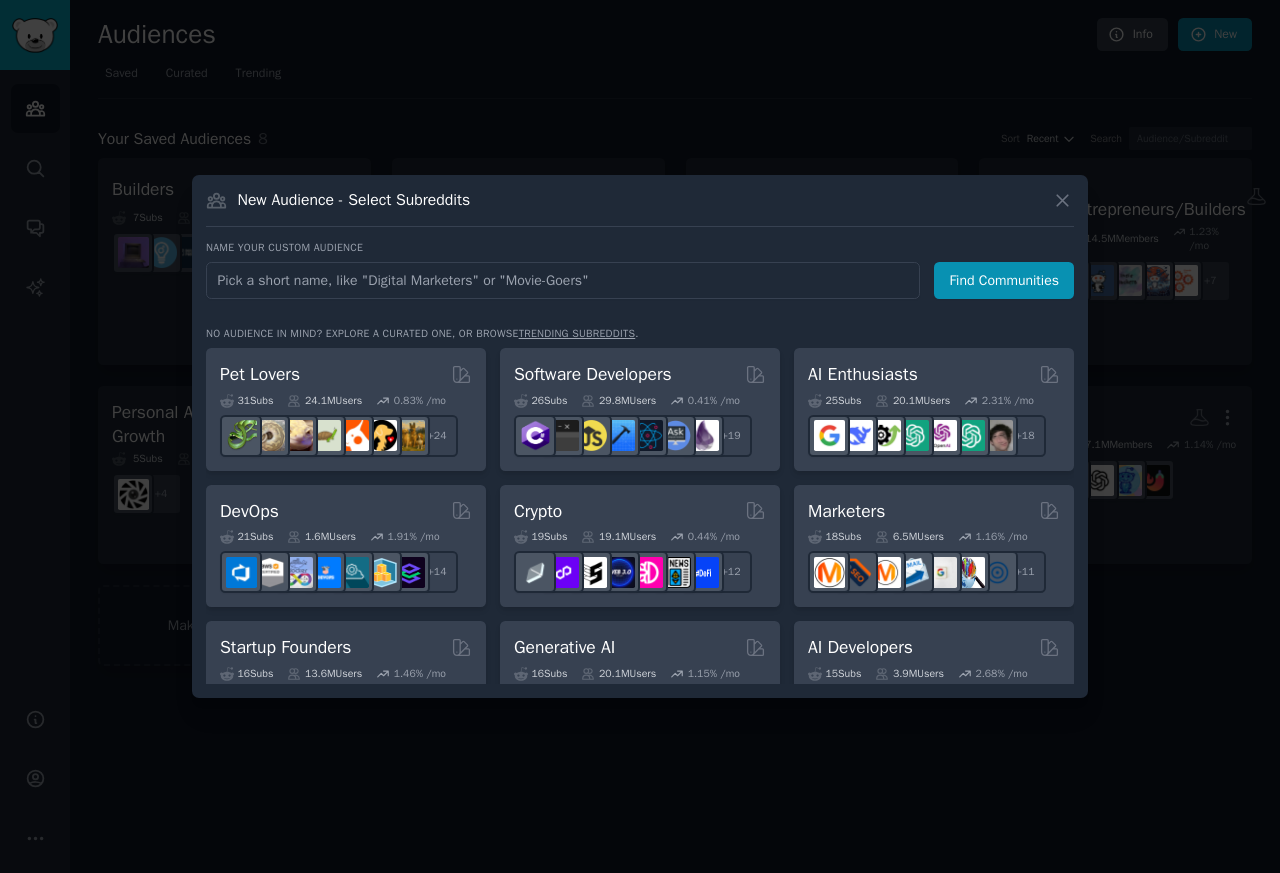 type on "Shopify & E-commerce" 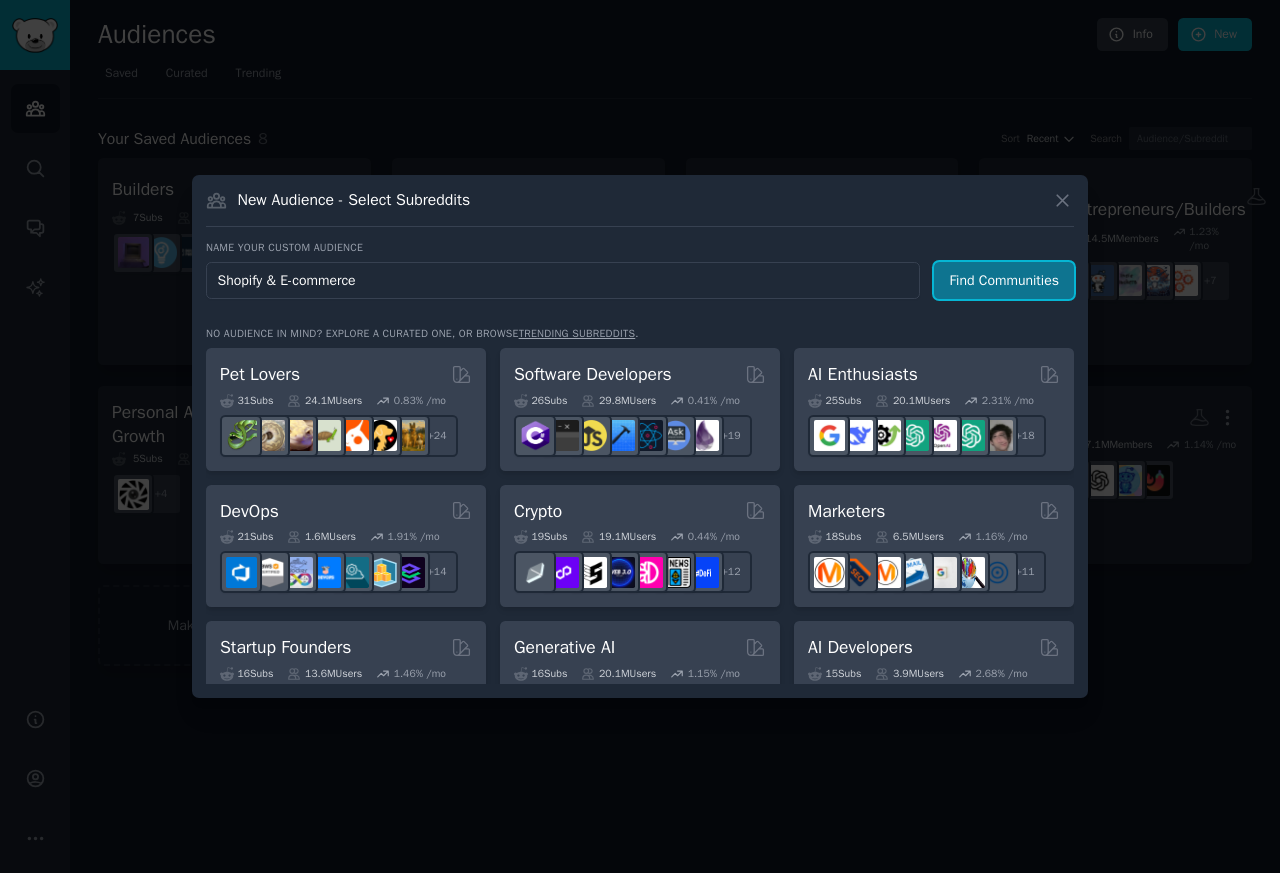 click on "Find Communities" at bounding box center (1004, 280) 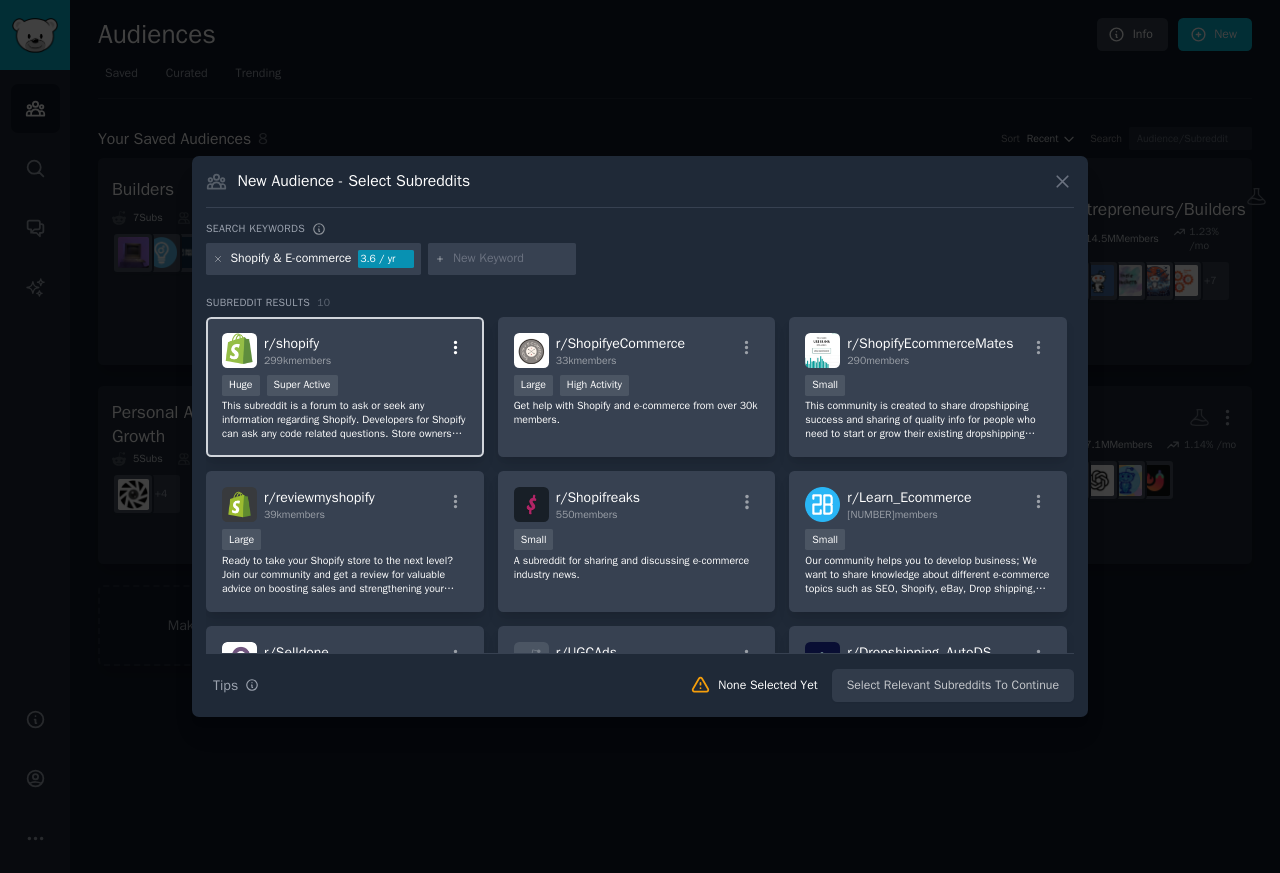 click at bounding box center [455, 348] 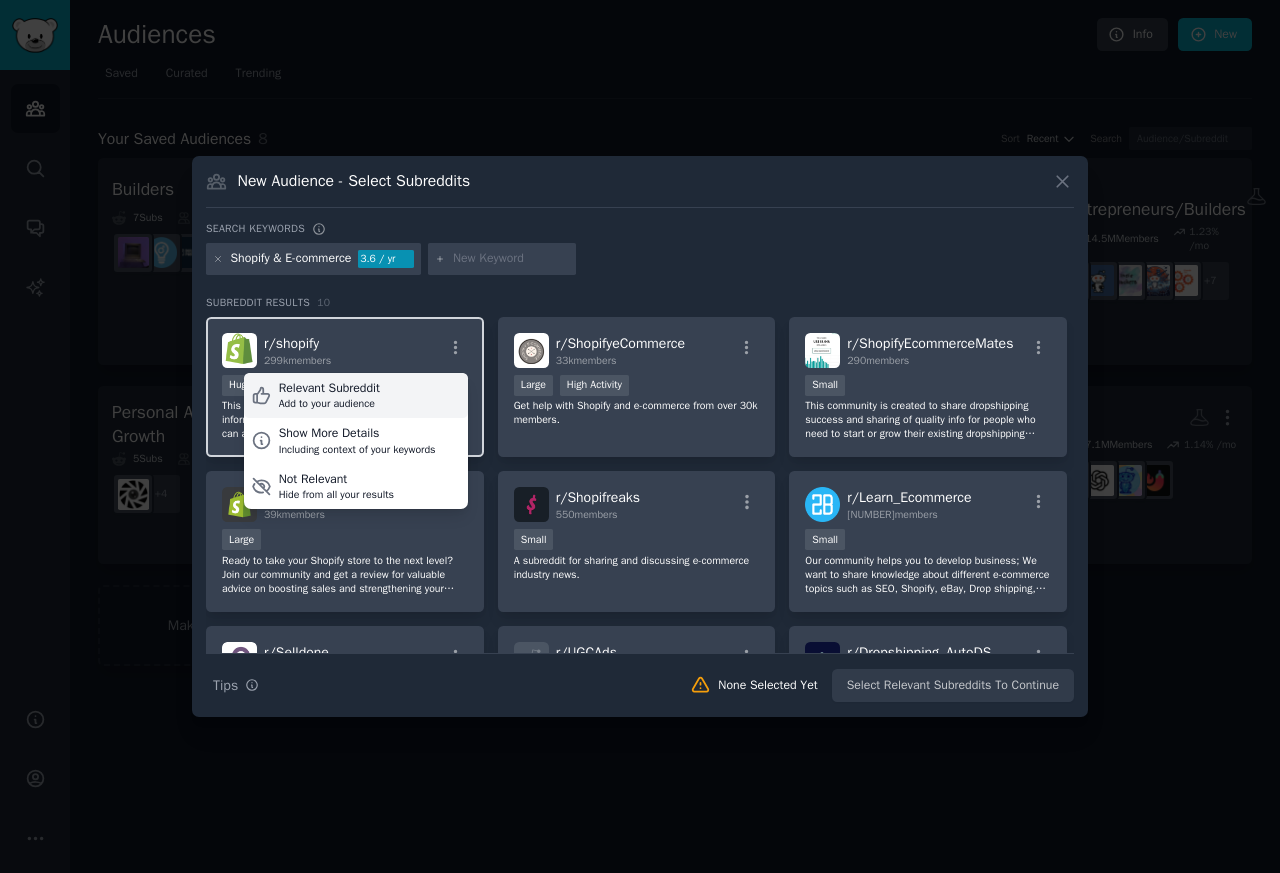 click on "Relevant Subreddit" at bounding box center (329, 389) 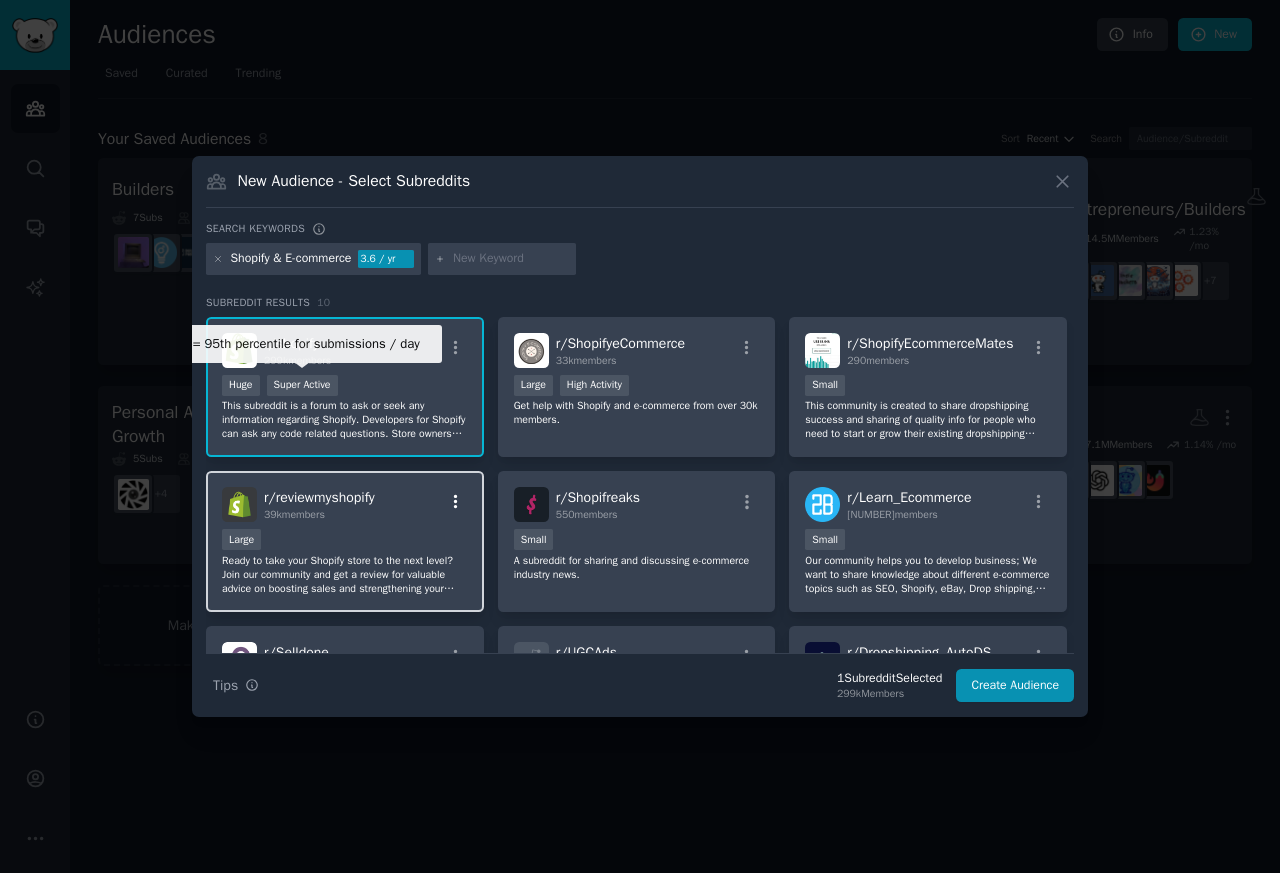 click at bounding box center (455, 502) 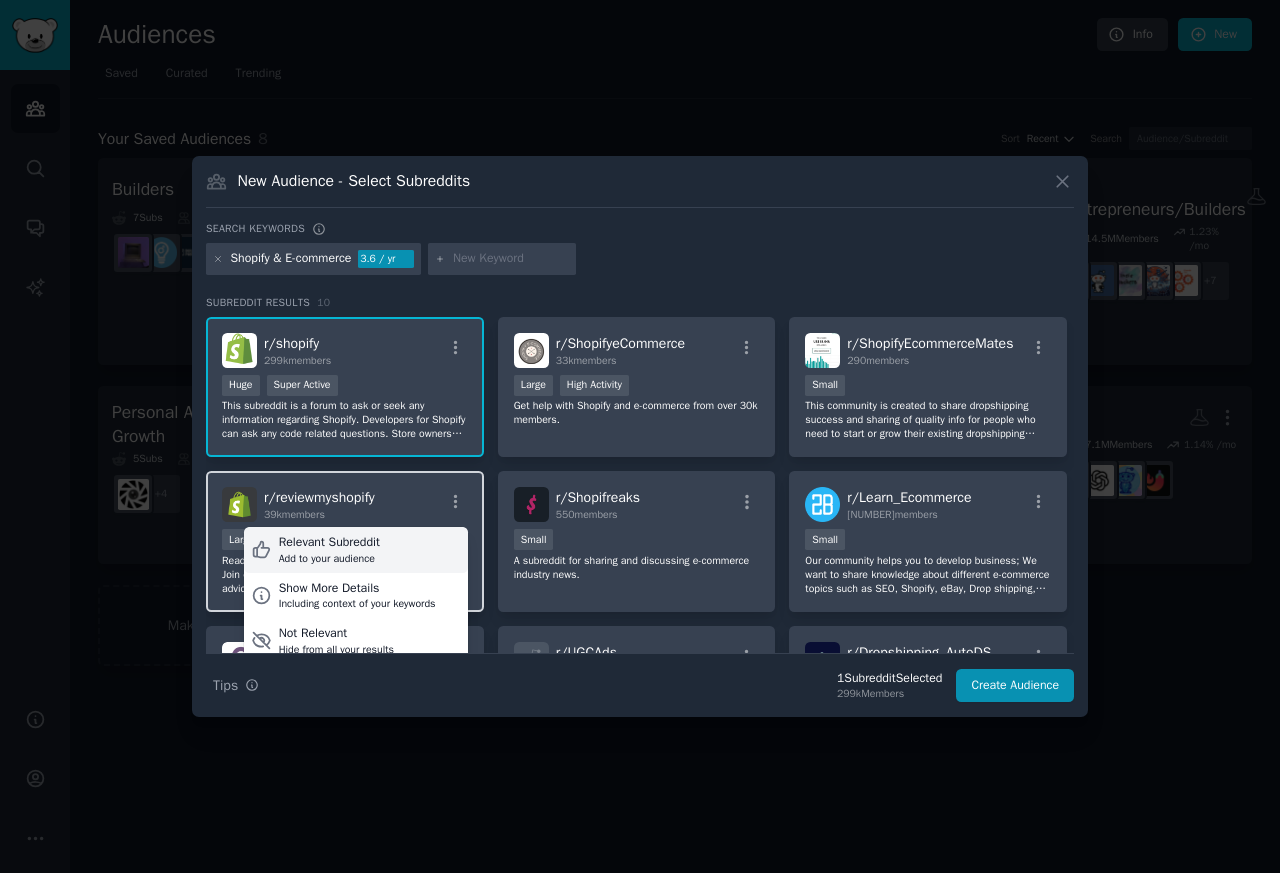 click on "Add to your audience" at bounding box center [329, 559] 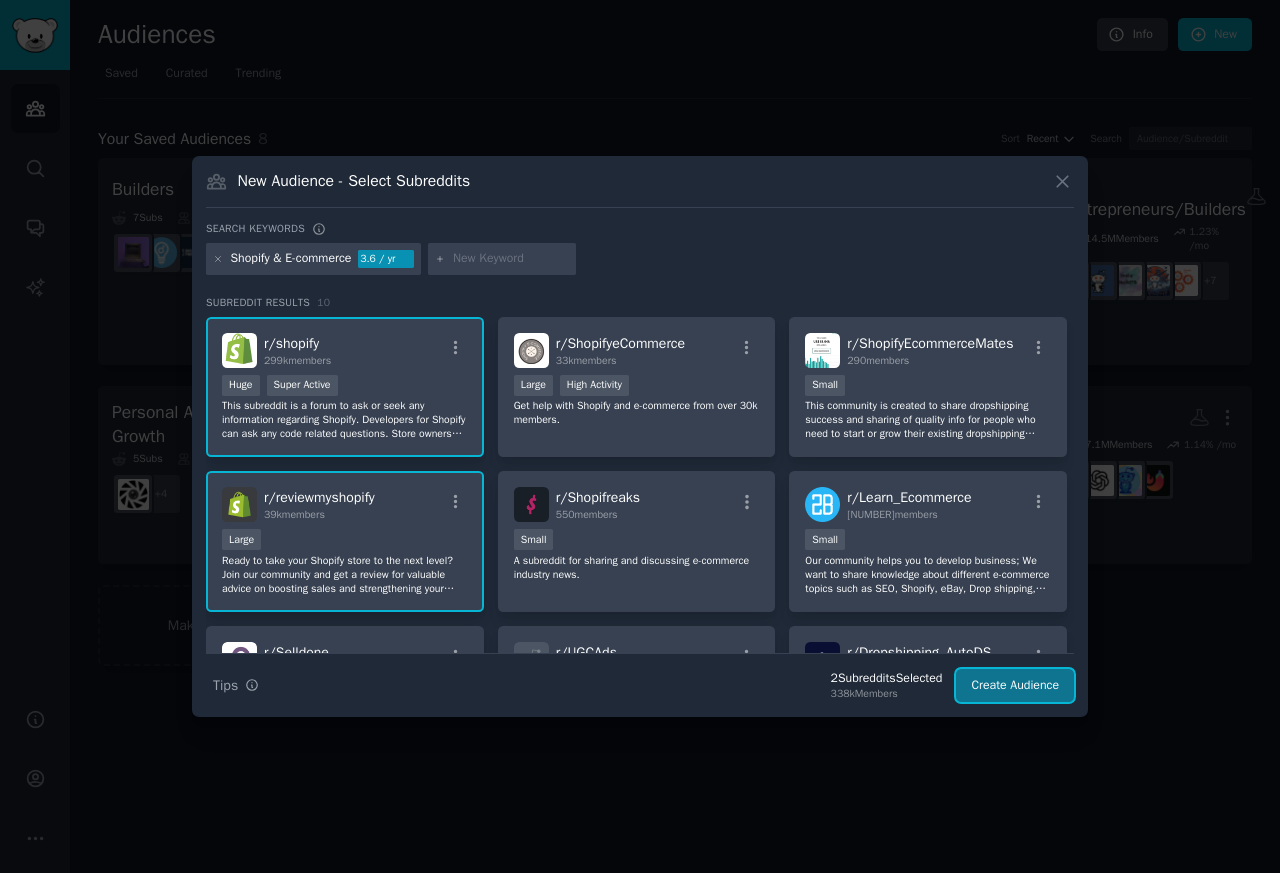 click on "Create Audience" at bounding box center (1015, 686) 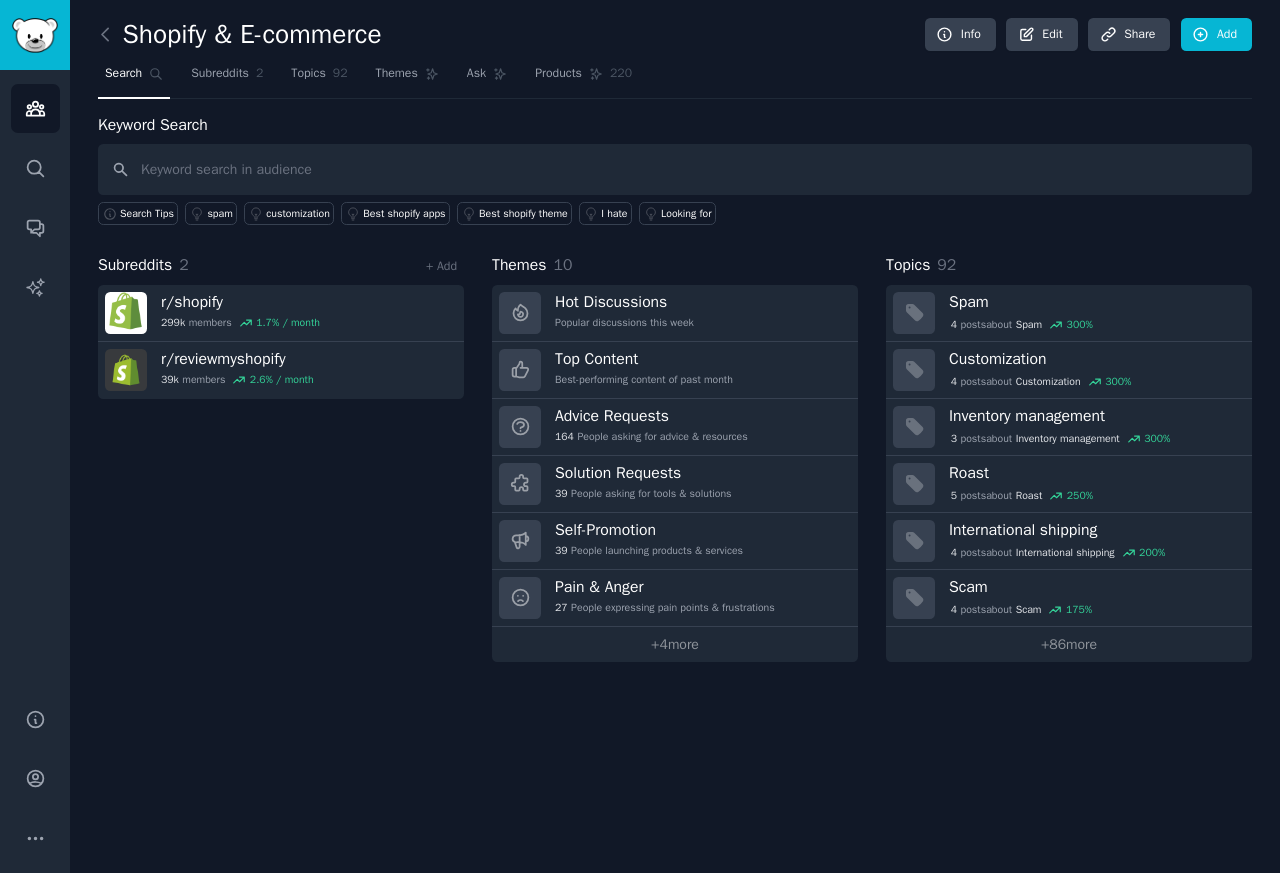 click on "Shopify & E-commerce Info Edit Share Add Search Subreddits 2 Topics 92 Themes Ask Products 220 Keyword Search Search Tips spam customization Best shopify apps Best shopify theme I hate Looking for Subreddits 2 + Add r/ shopify 299k  members 1.7 % / month r/ reviewmyshopify 39k  members 2.6 % / month Themes 10 Hot Discussions Popular discussions this week Top Content Best-performing content of past month Advice Requests 164 People asking for advice & resources Solution Requests 39 People asking for tools & solutions Self-Promotion 39 People launching products & services Pain & Anger 27 People expressing pain points & frustrations +  4  more Topics 92 Spam 4  post s  about  Spam 300 % Customization 4  post s  about  Customization 300 % Inventory management 3  post s  about  Inventory management 300 % Roast 5  post s  about  Roast 250 % International shipping 4  post s  about  International shipping 200 % Scam 4  post s  about  Scam 175 % +  86  more" 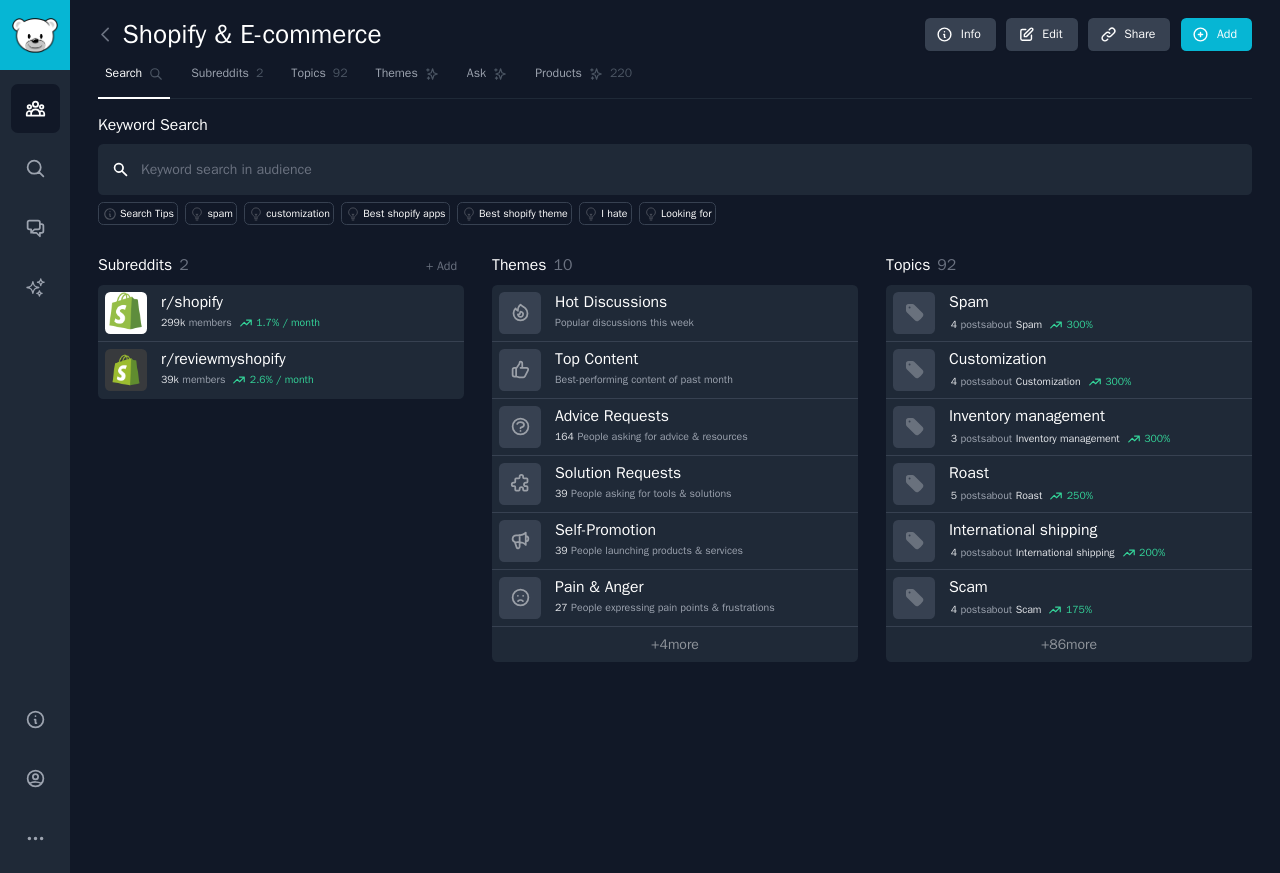 click at bounding box center (675, 169) 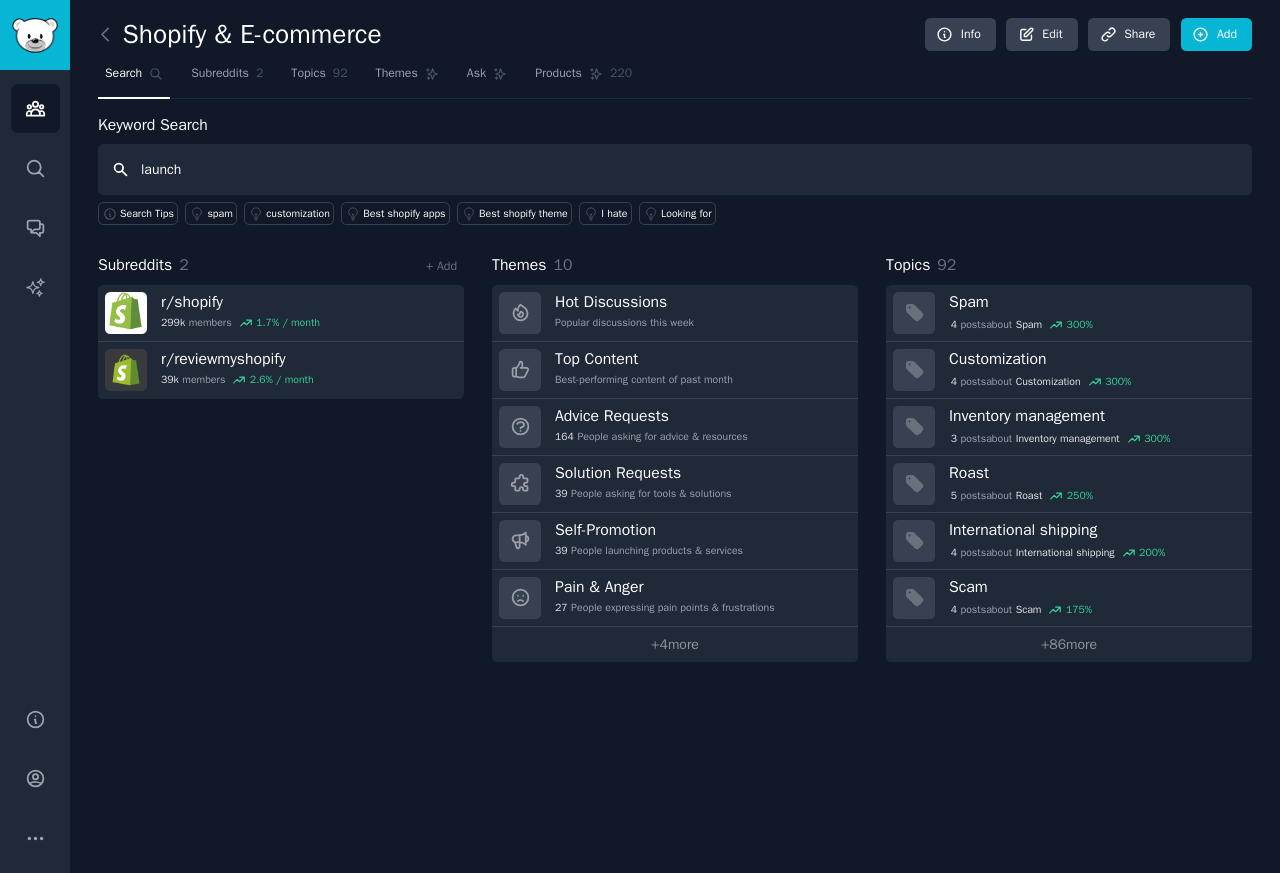 type on "launch" 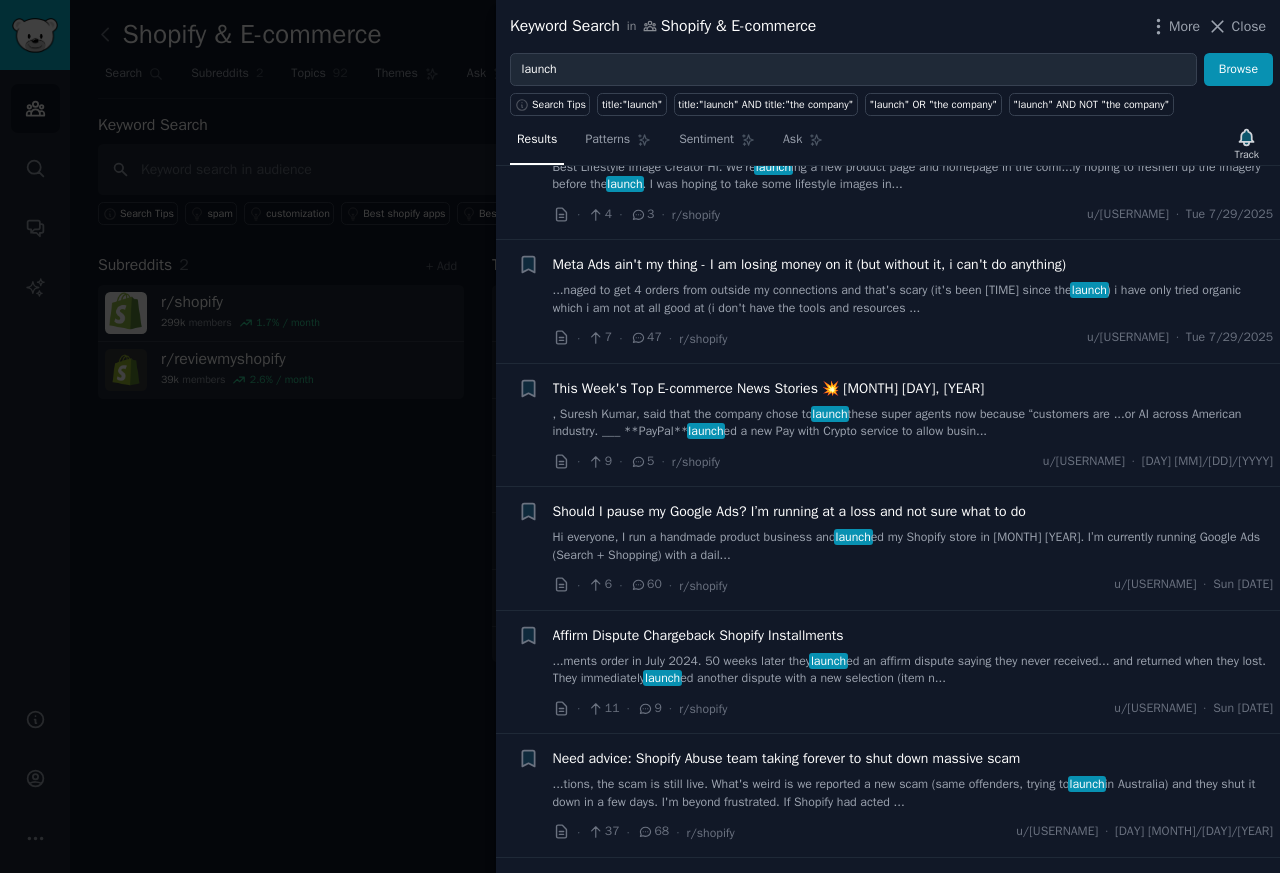 scroll, scrollTop: 720, scrollLeft: 0, axis: vertical 